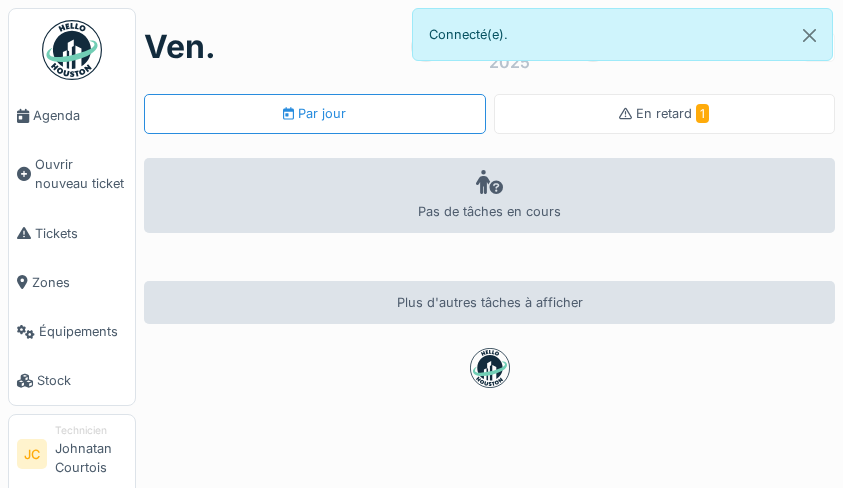 click at bounding box center [72, 50] 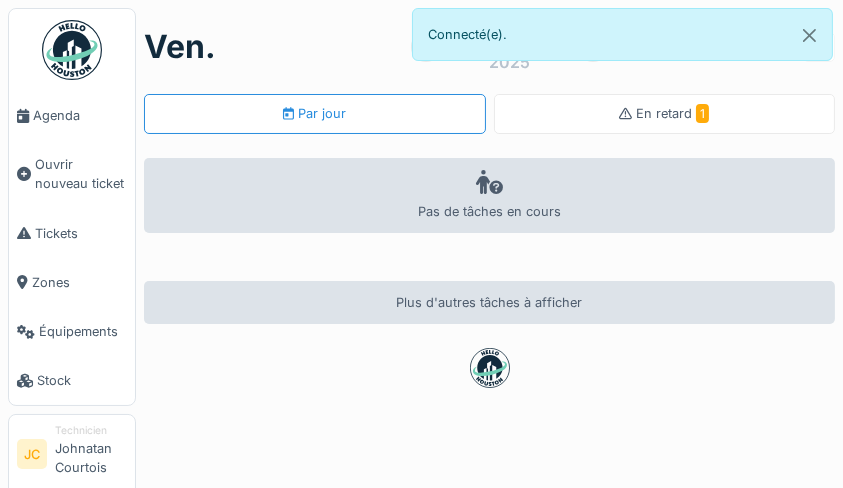 click on "Ouvrir nouveau ticket" at bounding box center (81, 174) 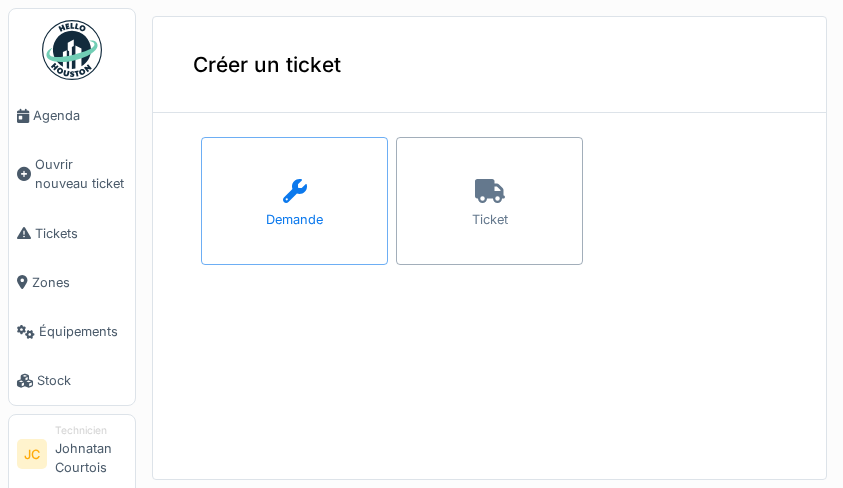 scroll, scrollTop: 0, scrollLeft: 0, axis: both 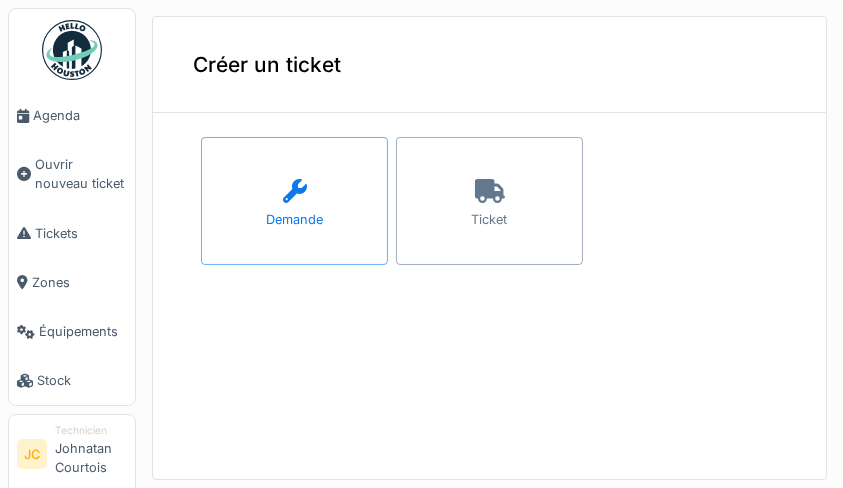 click 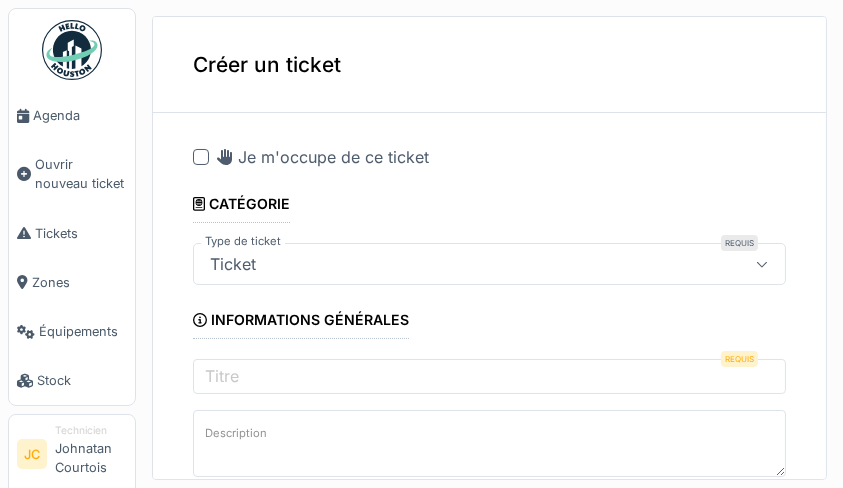 click at bounding box center (201, 157) 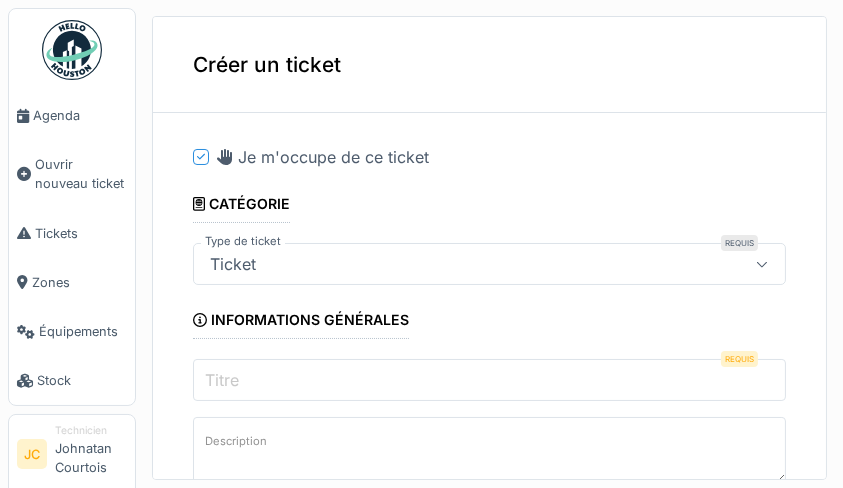 click on "Titre" at bounding box center (489, 380) 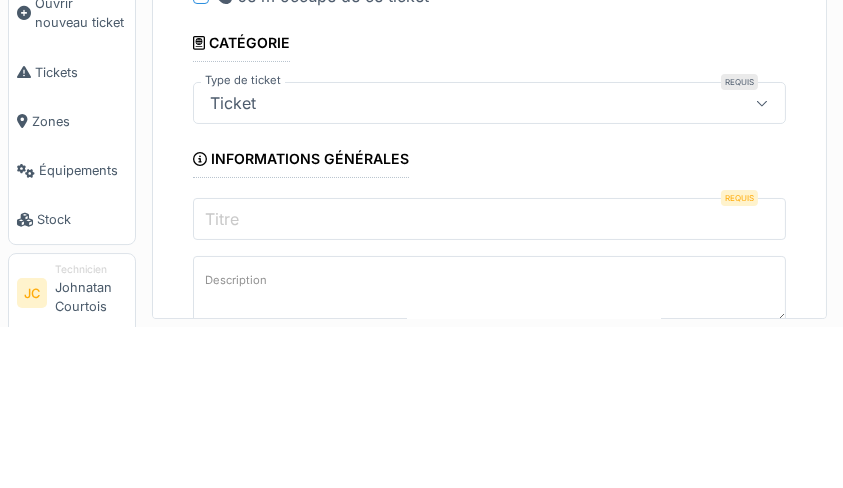scroll, scrollTop: 2, scrollLeft: 0, axis: vertical 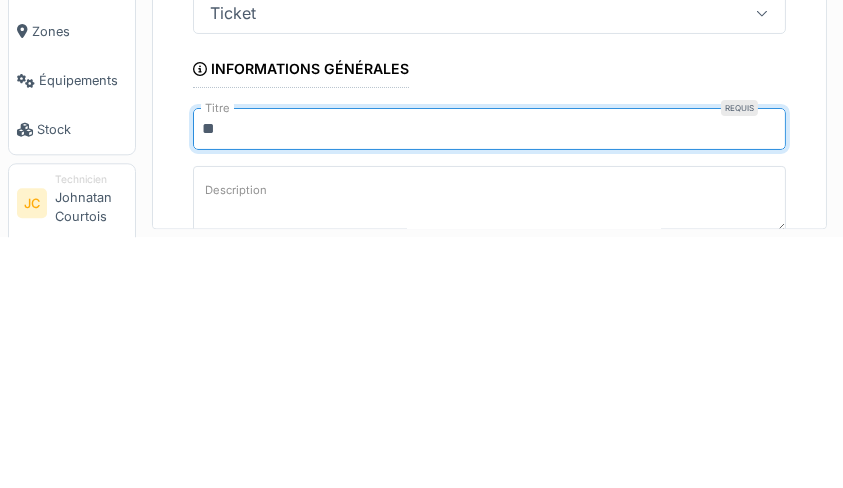 type on "*" 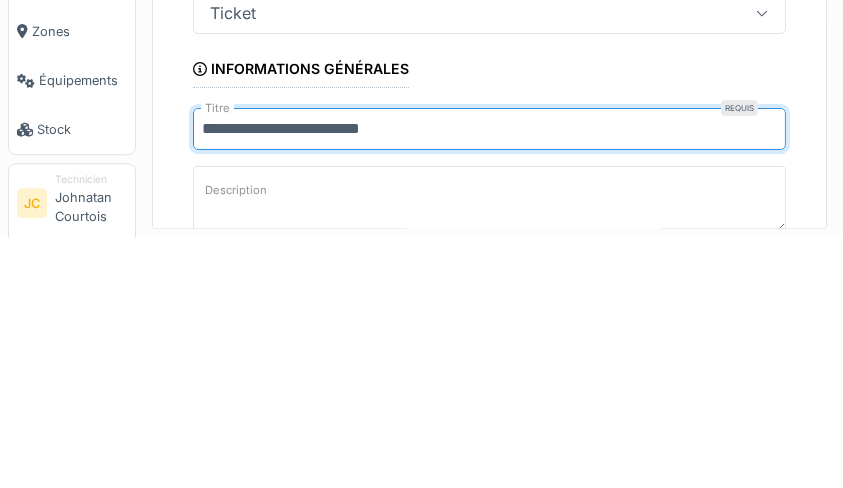 type on "**********" 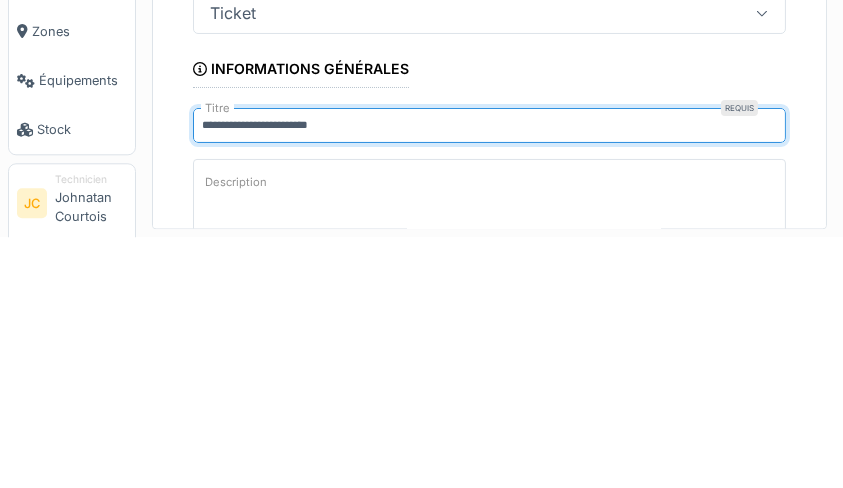 click on "Description" at bounding box center [489, 451] 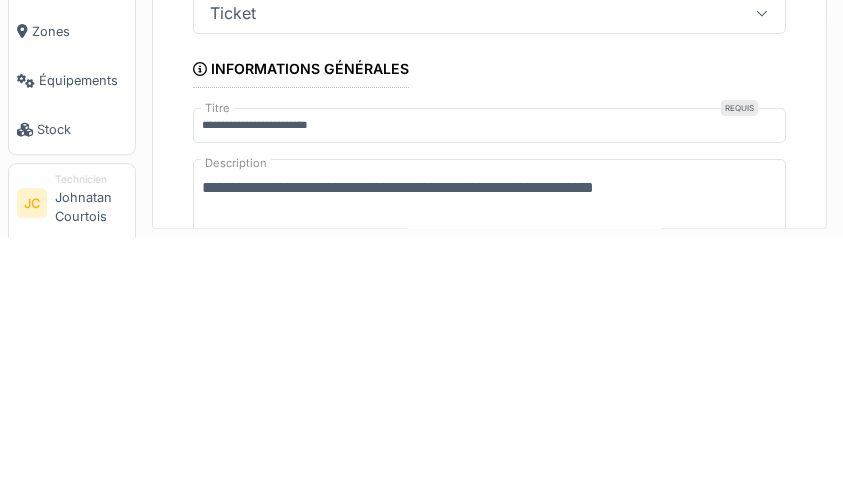scroll, scrollTop: 6, scrollLeft: 0, axis: vertical 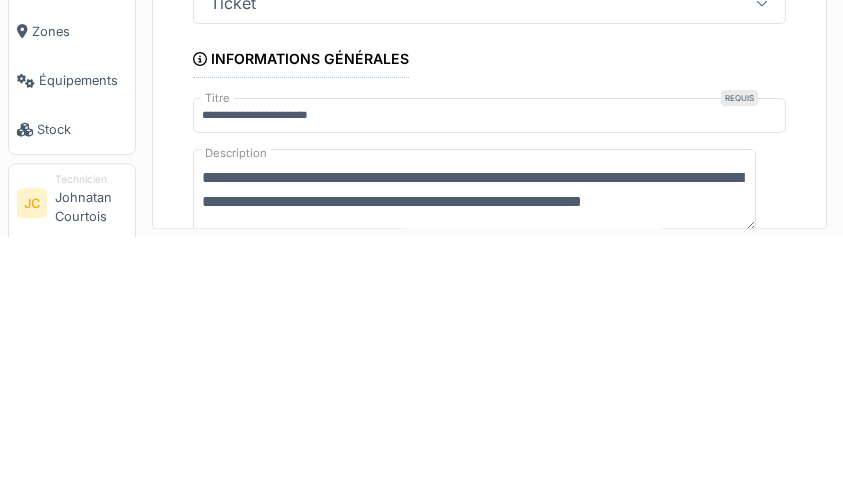 click on "**********" at bounding box center (474, 441) 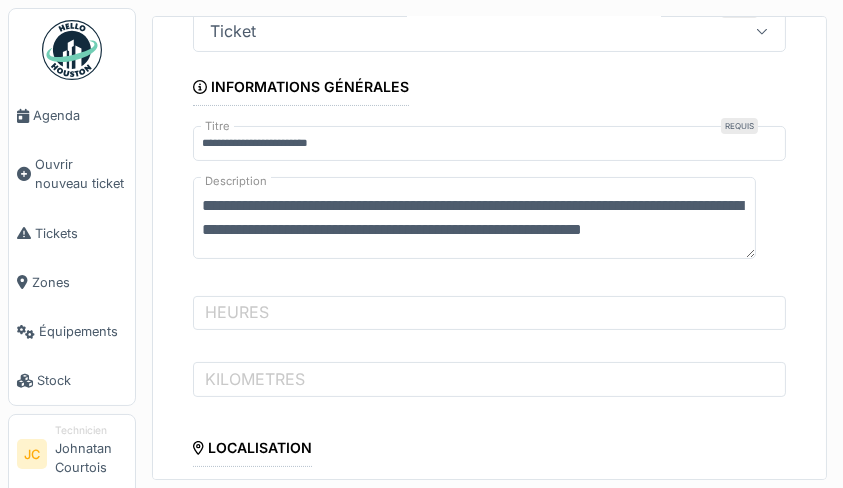 scroll, scrollTop: 246, scrollLeft: 0, axis: vertical 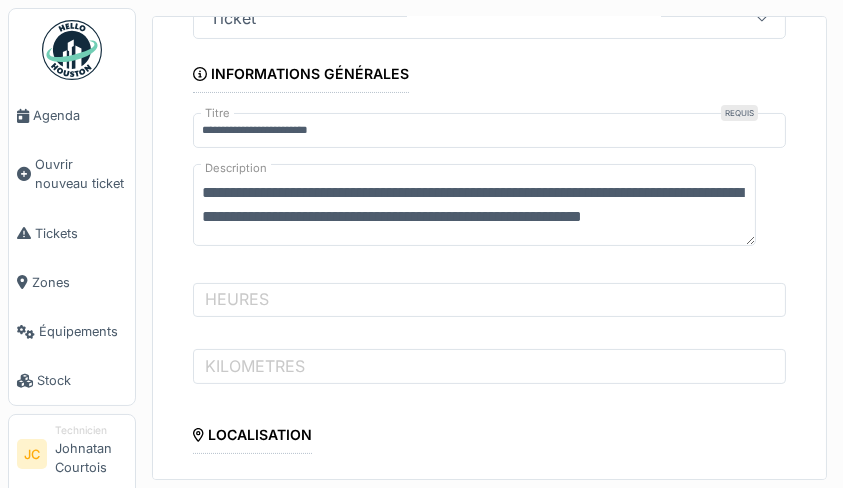 type on "**********" 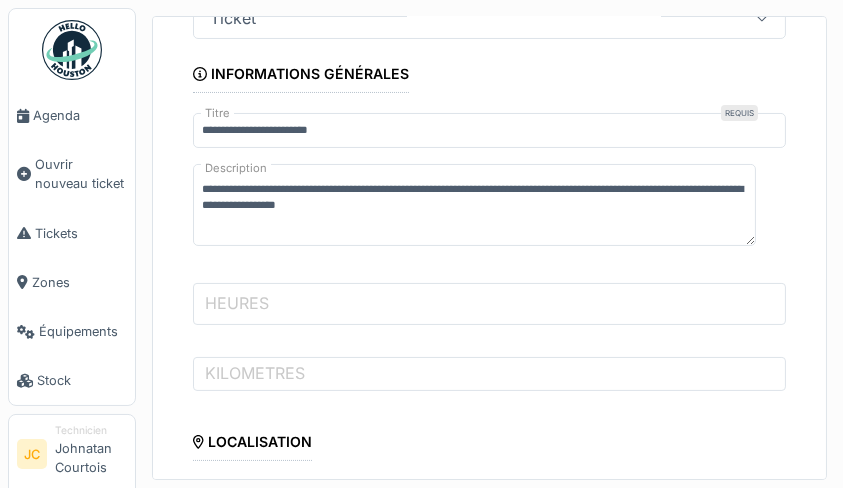 click on "HEURES" at bounding box center [489, 304] 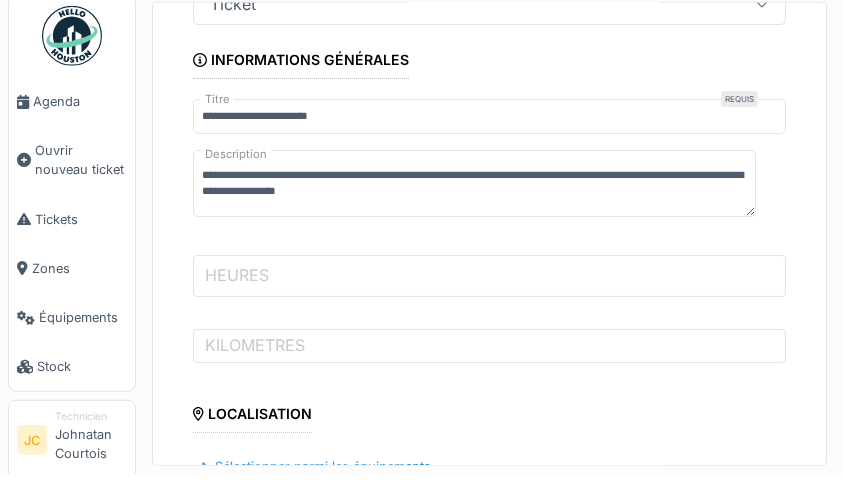 scroll, scrollTop: 0, scrollLeft: 0, axis: both 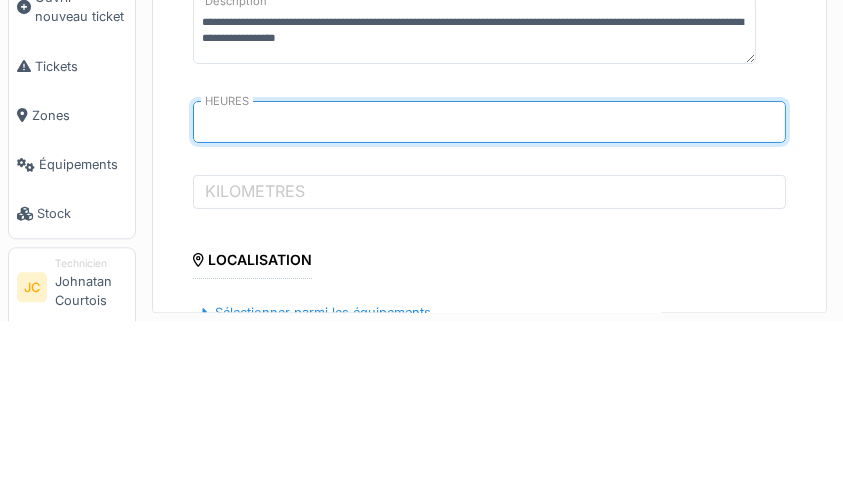 type on "*****" 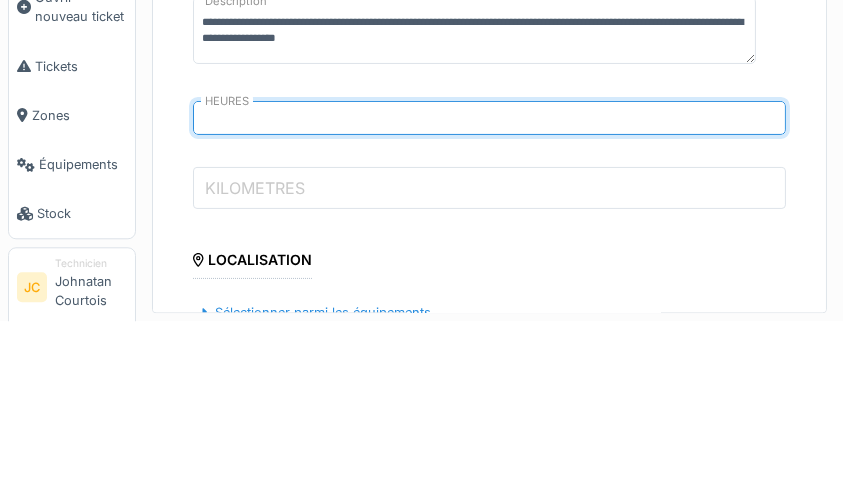 click on "KILOMETRES" at bounding box center (489, 355) 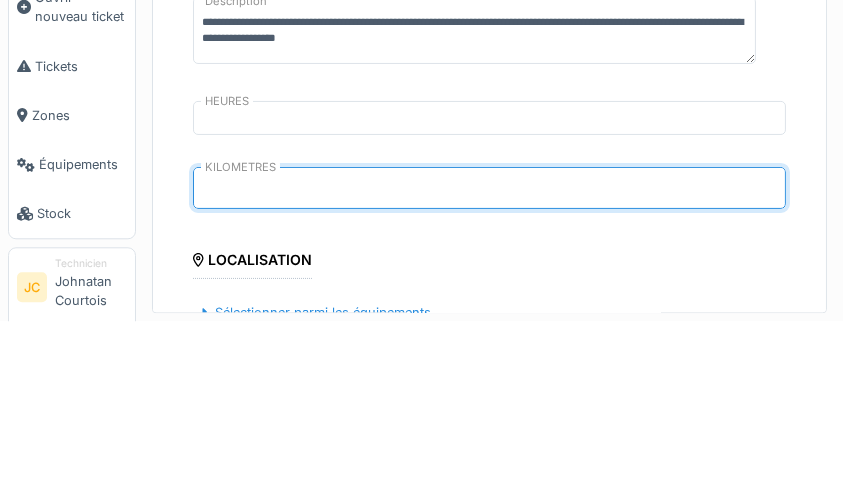 scroll, scrollTop: 2, scrollLeft: 0, axis: vertical 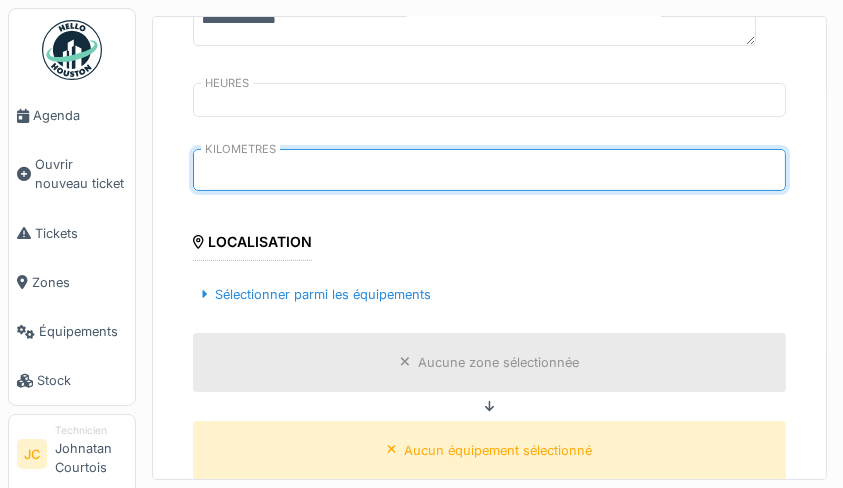 type on "******" 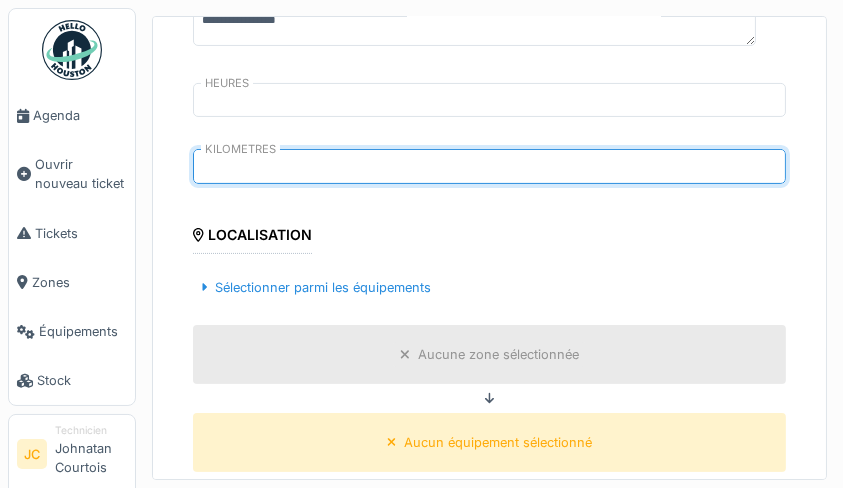 click on "Sélectionner parmi les équipements" at bounding box center (316, 287) 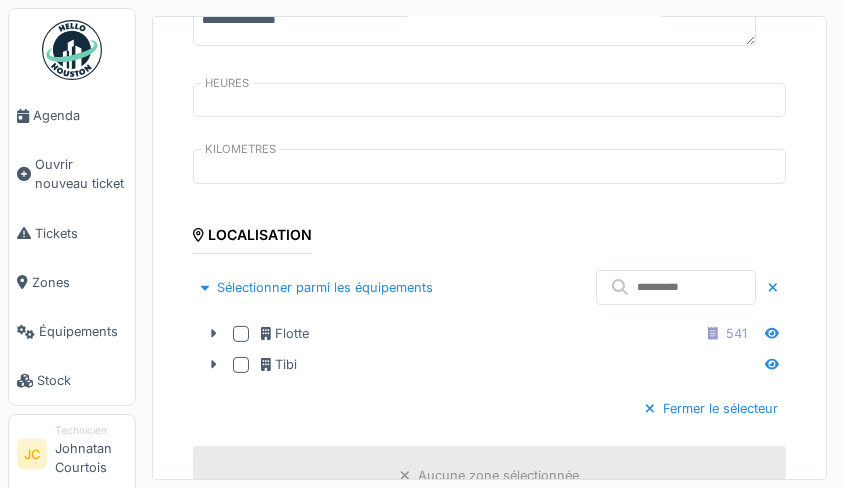 click on "Flotte 541" at bounding box center [507, 333] 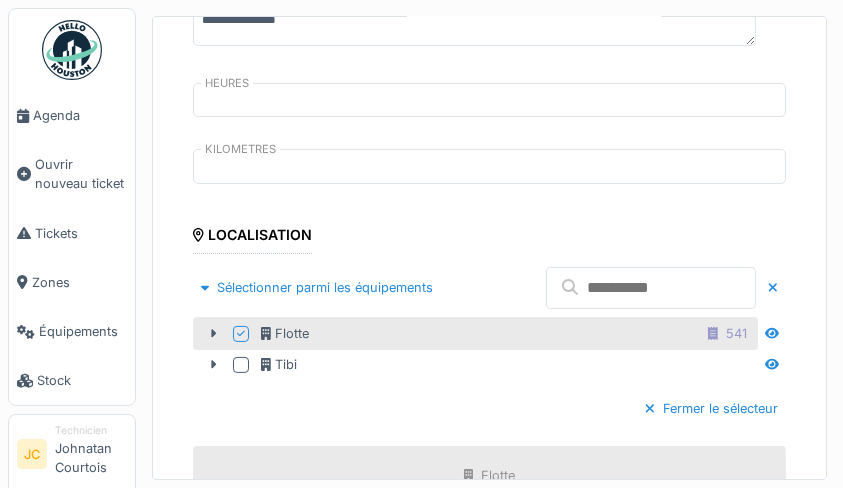 click at bounding box center [651, 288] 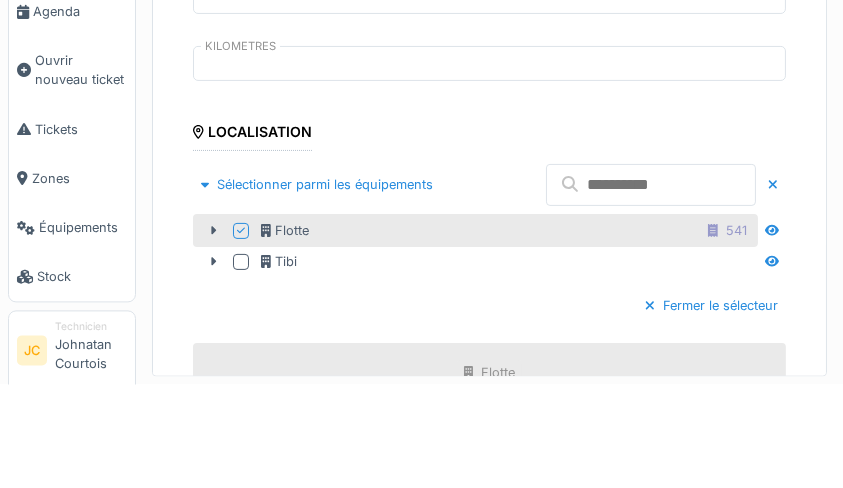 scroll, scrollTop: 2, scrollLeft: 0, axis: vertical 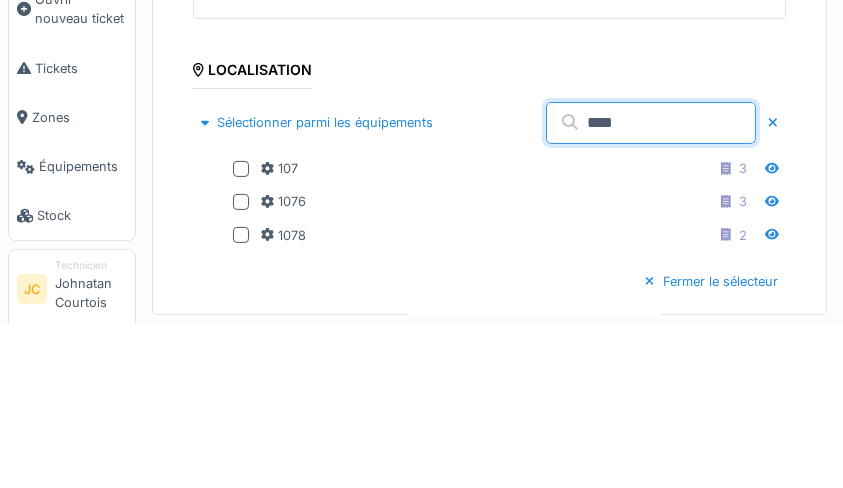 type on "***" 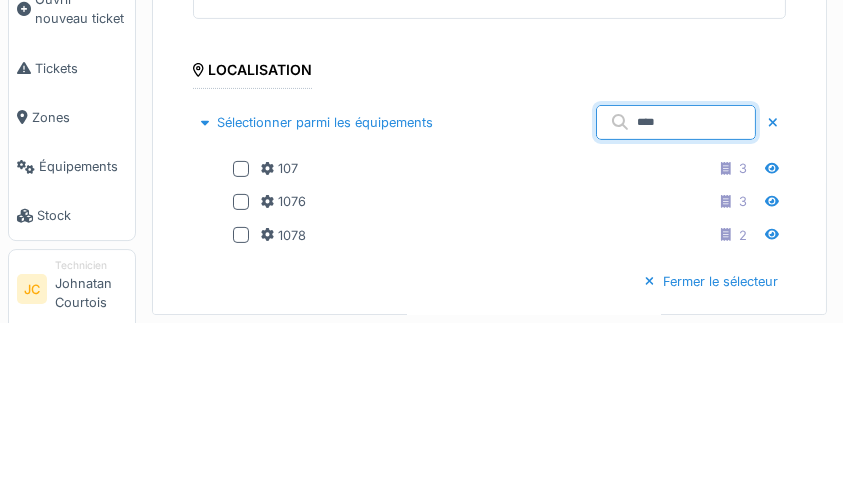 click at bounding box center (241, 334) 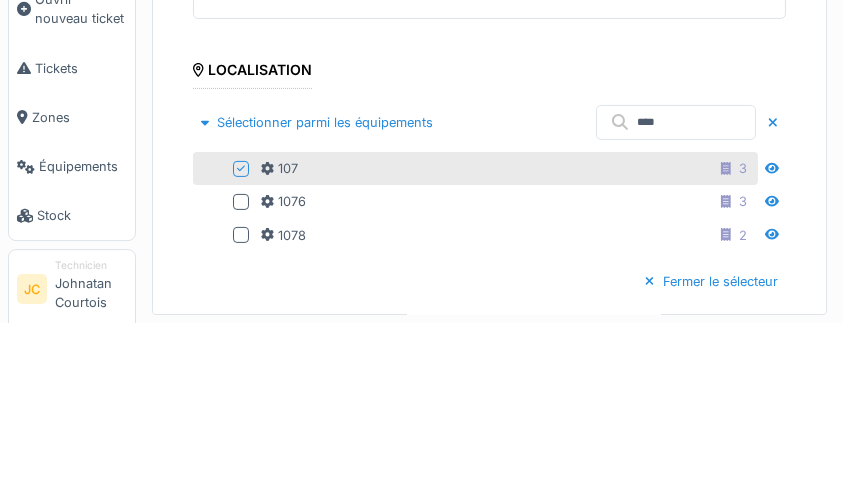 scroll, scrollTop: 2, scrollLeft: 0, axis: vertical 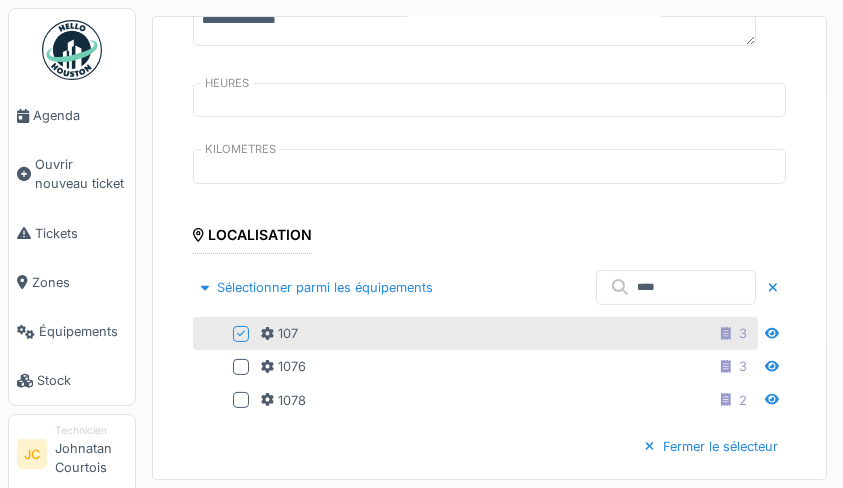 click on "Fermer le sélecteur" at bounding box center [711, 446] 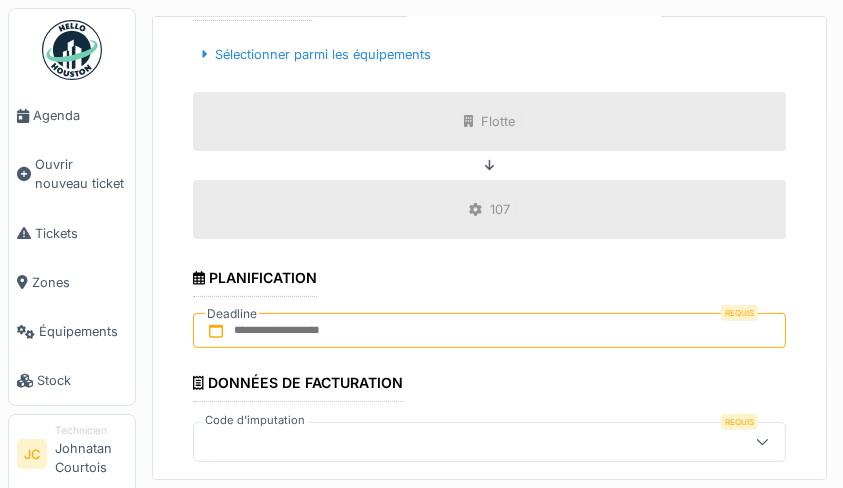 scroll, scrollTop: 696, scrollLeft: 0, axis: vertical 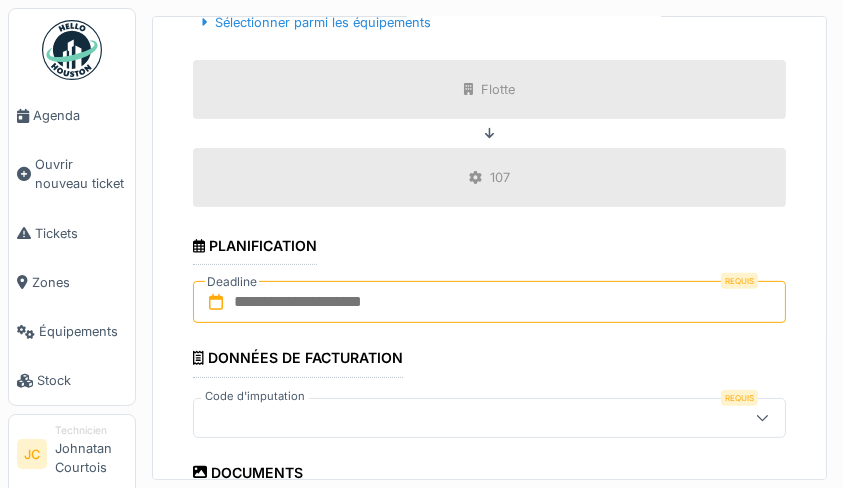 click at bounding box center [489, 302] 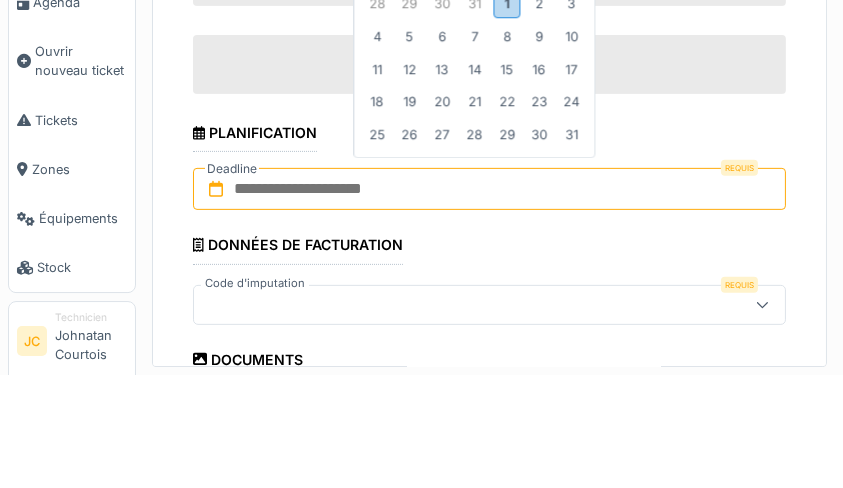 scroll, scrollTop: 2, scrollLeft: 0, axis: vertical 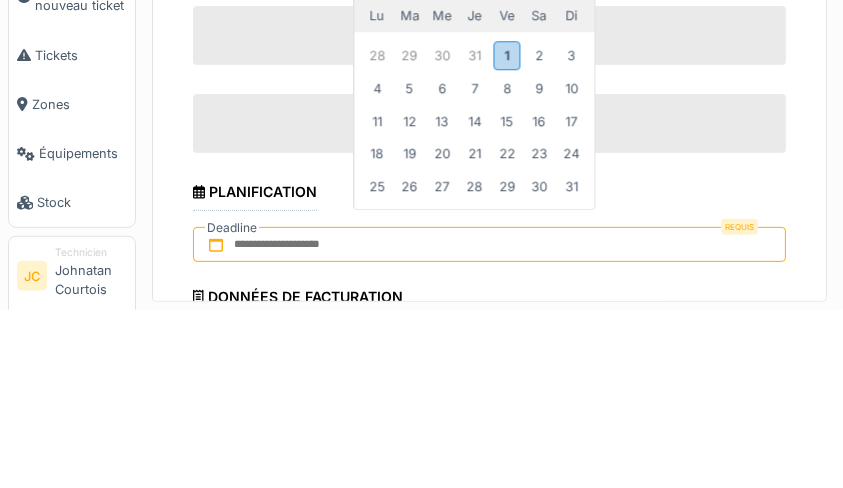click on "1" at bounding box center [506, 233] 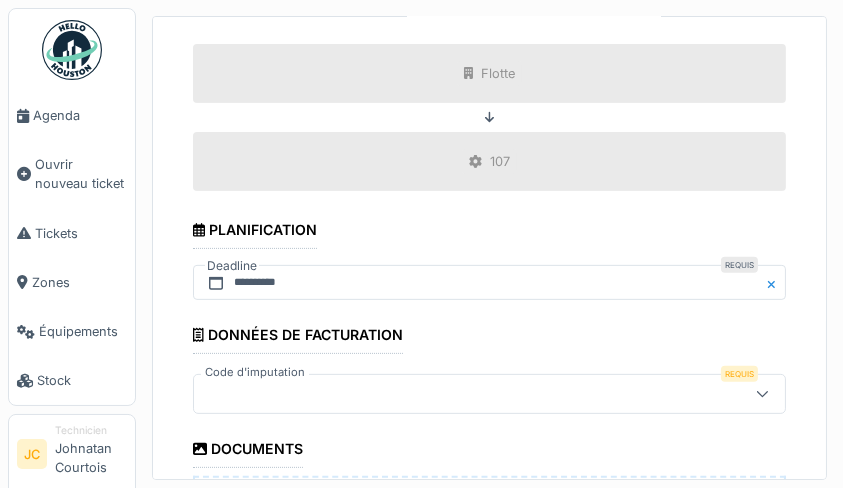 scroll, scrollTop: 725, scrollLeft: 0, axis: vertical 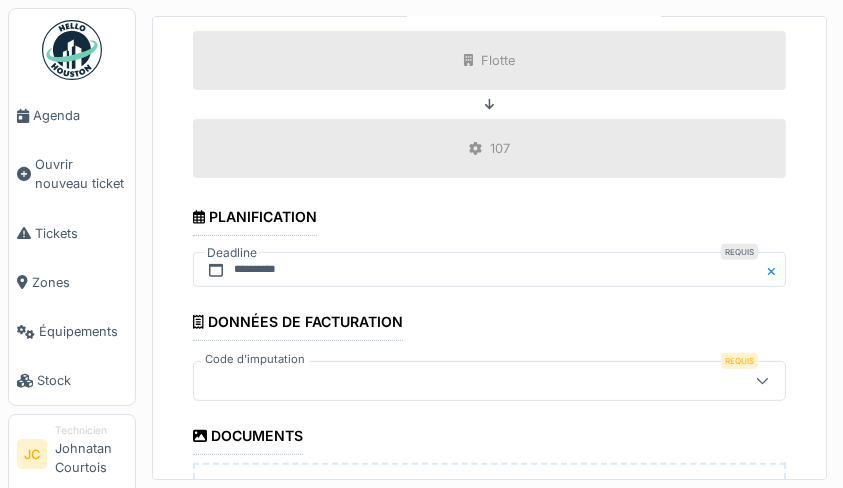 click at bounding box center [489, 381] 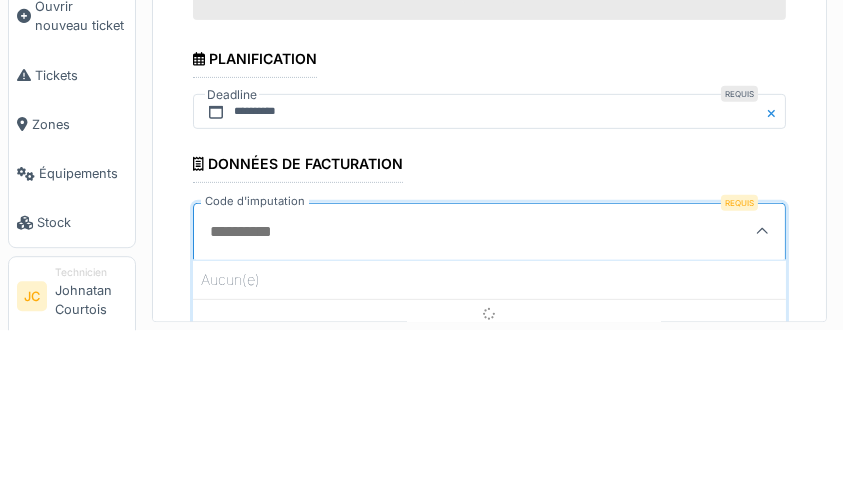 scroll, scrollTop: 2, scrollLeft: 0, axis: vertical 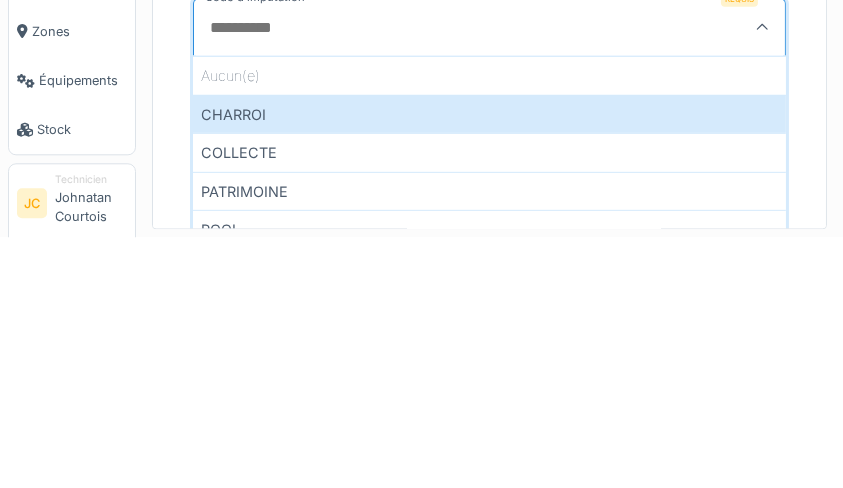 click on "COLLECTE" at bounding box center [489, 403] 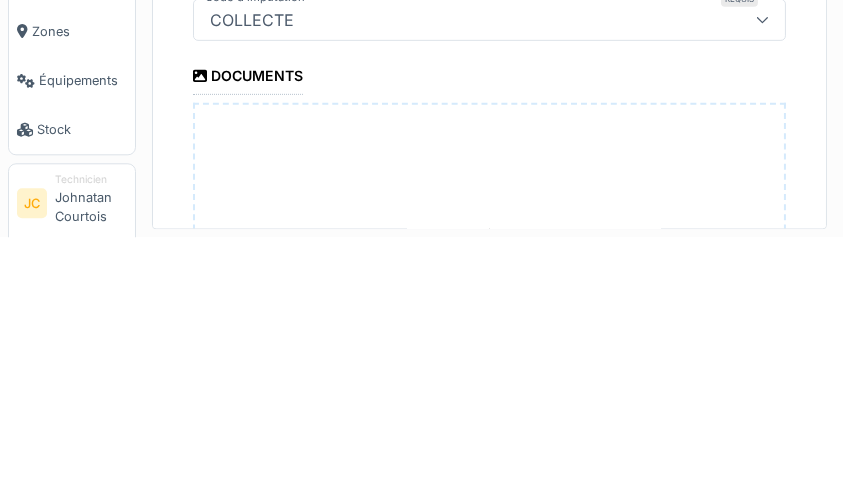 scroll, scrollTop: 2, scrollLeft: 0, axis: vertical 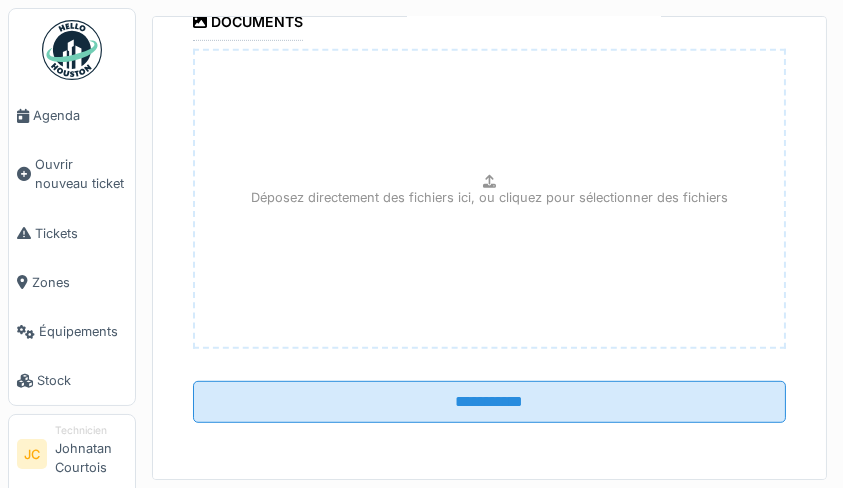 click on "**********" at bounding box center (489, 402) 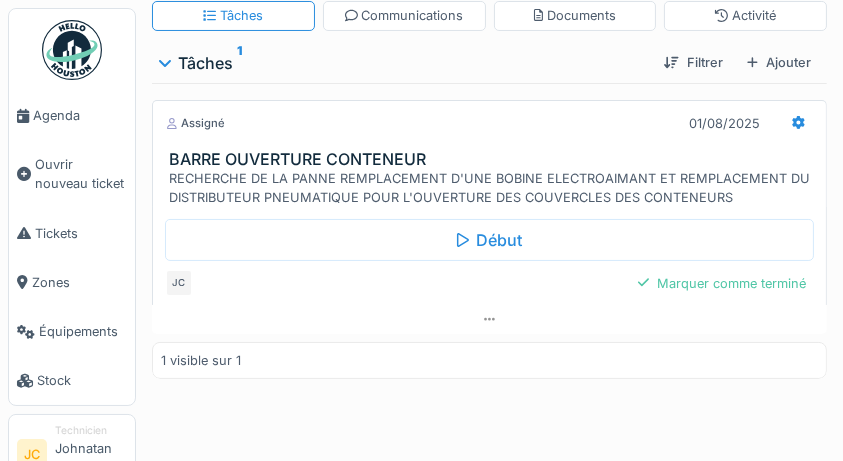 scroll, scrollTop: 268, scrollLeft: 0, axis: vertical 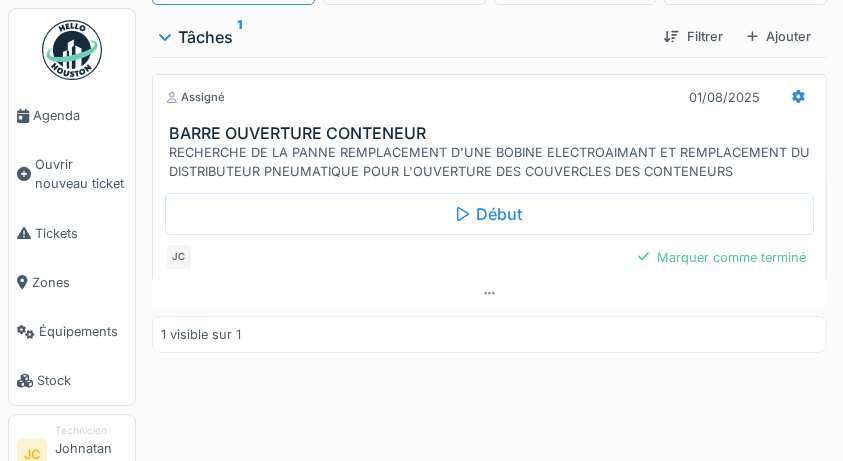 click 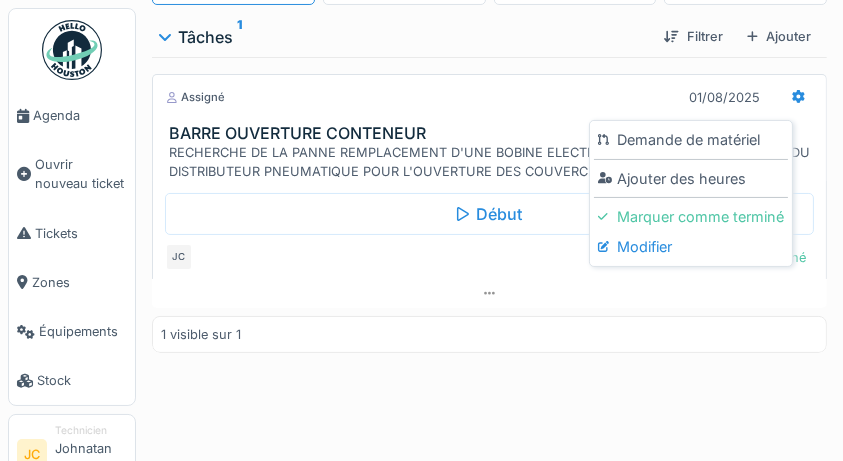 click on "Modifier" at bounding box center [691, 247] 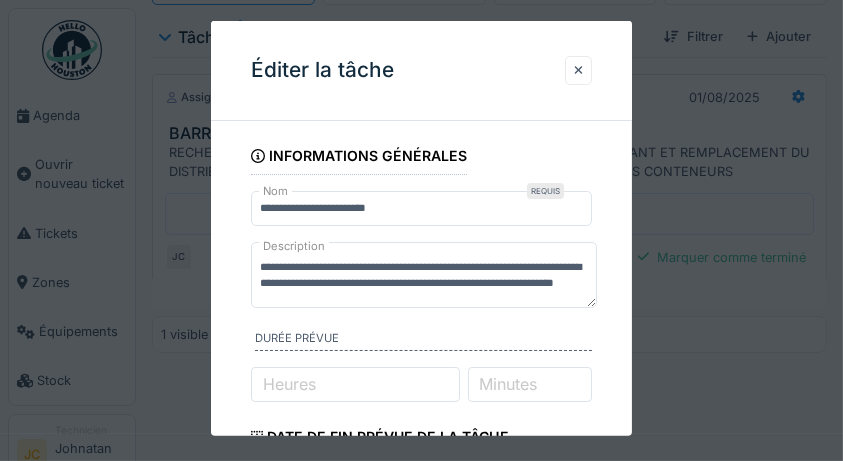scroll, scrollTop: 32, scrollLeft: 0, axis: vertical 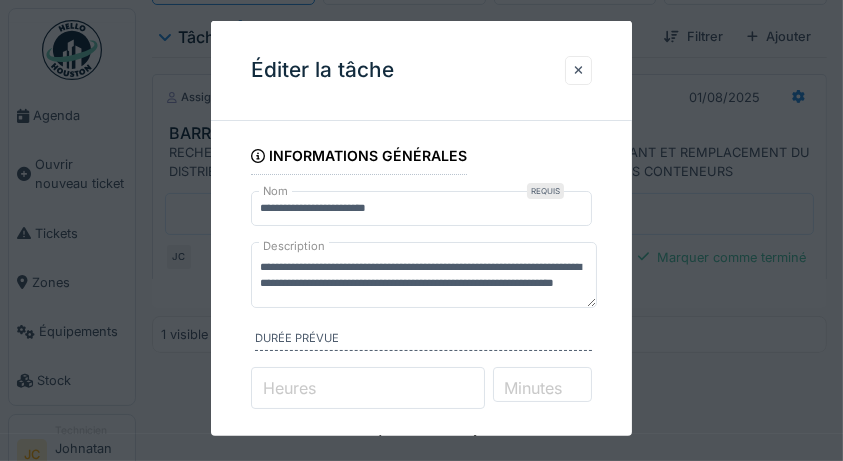 click on "*" at bounding box center [368, 388] 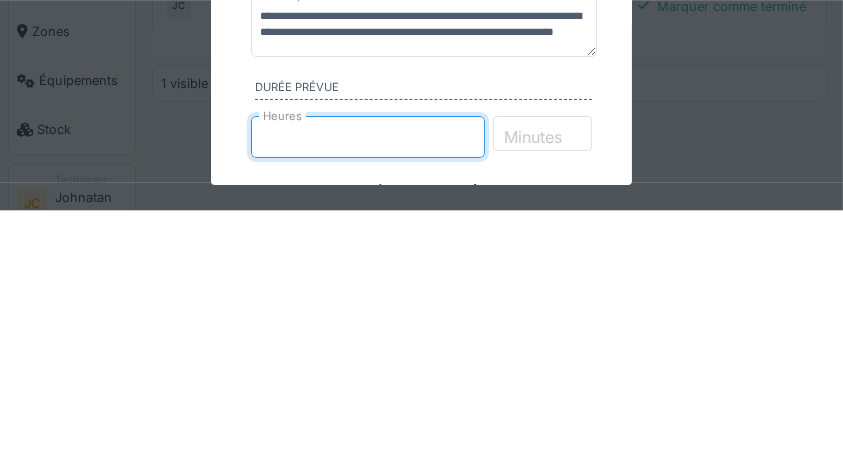 scroll, scrollTop: 268, scrollLeft: 0, axis: vertical 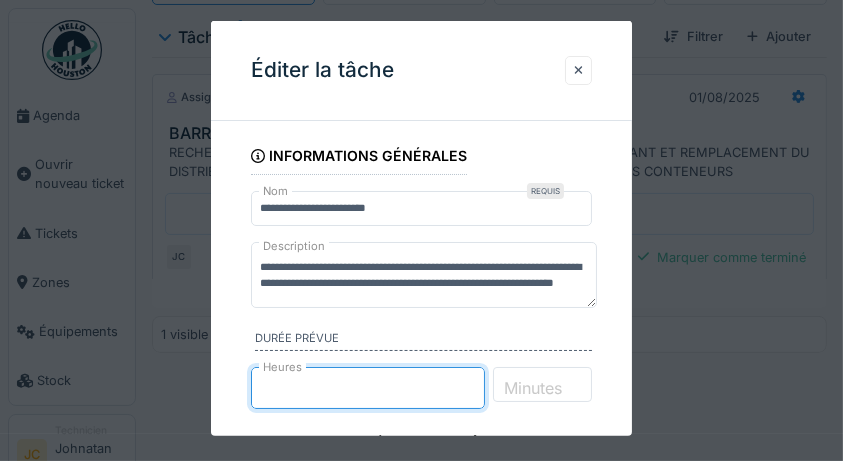 type on "*" 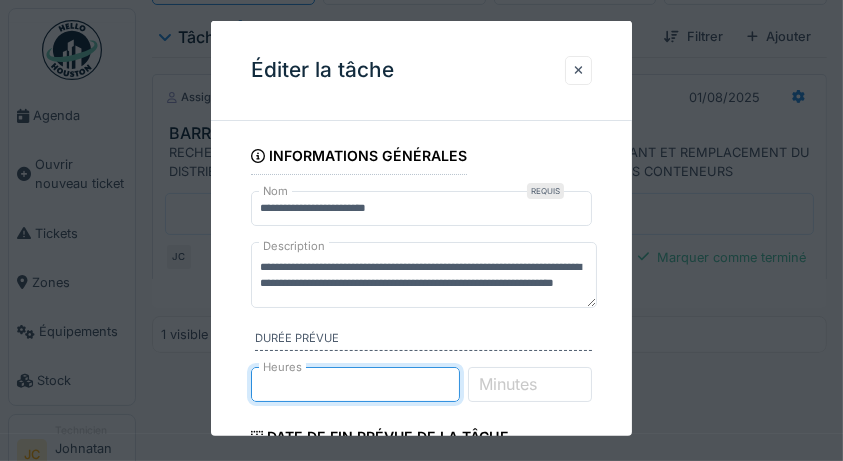 click on "**********" at bounding box center (422, 512) 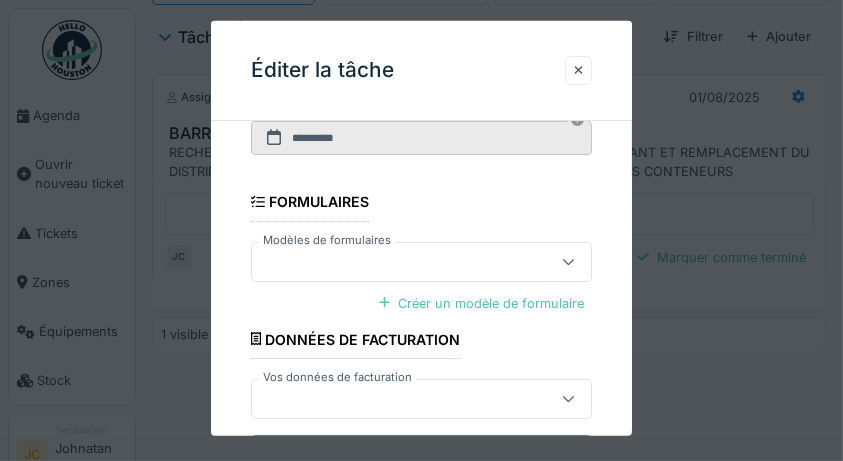 scroll, scrollTop: 457, scrollLeft: 0, axis: vertical 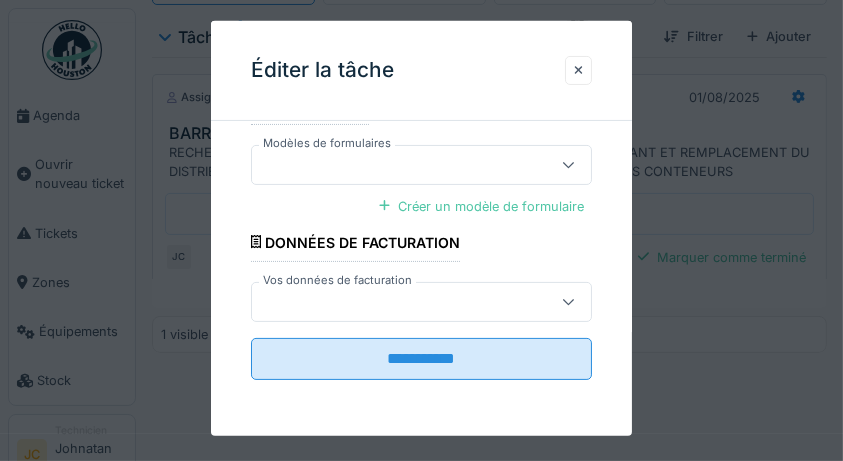 click on "**********" at bounding box center (422, 359) 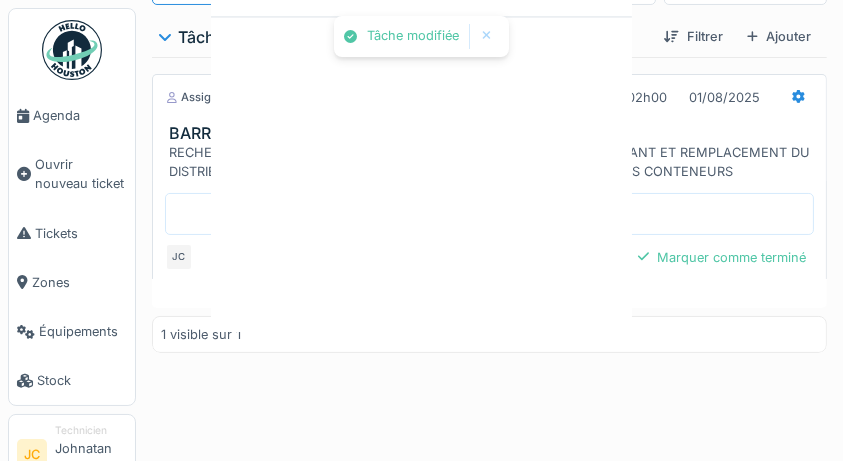 scroll, scrollTop: 0, scrollLeft: 0, axis: both 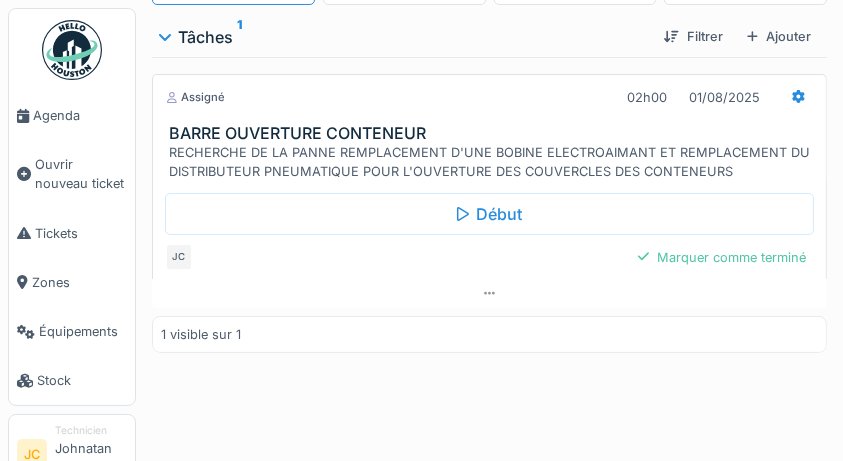 click on "Marquer comme terminé" at bounding box center (722, 257) 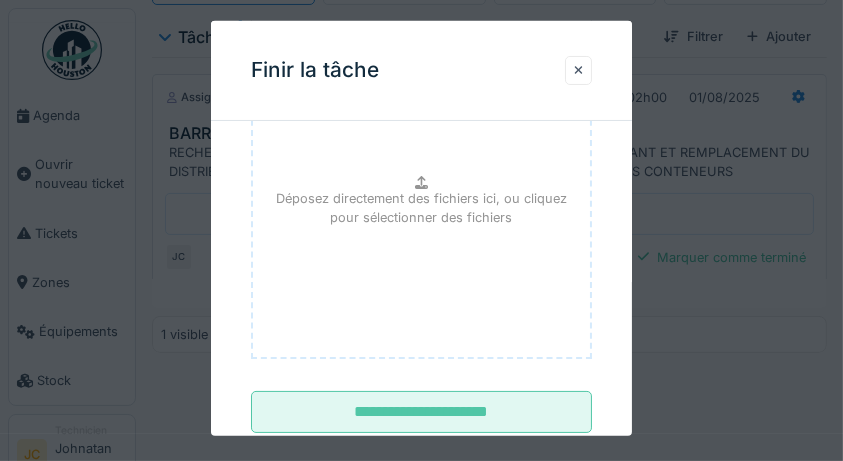 scroll, scrollTop: 300, scrollLeft: 0, axis: vertical 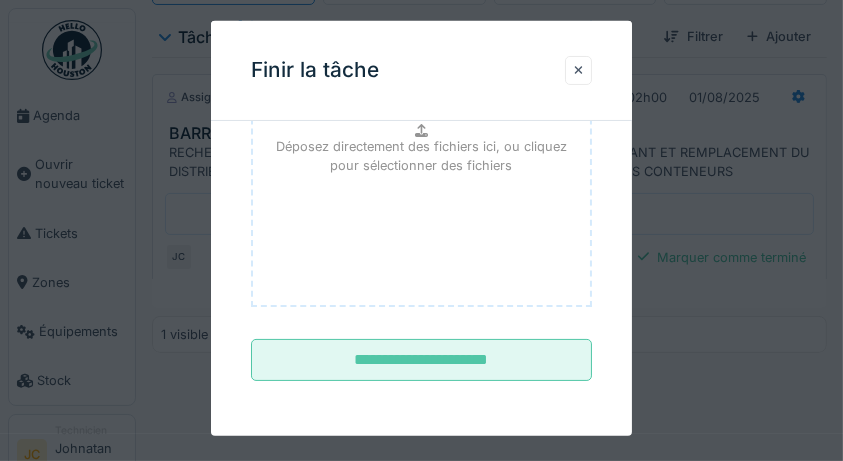 click on "**********" at bounding box center [422, 360] 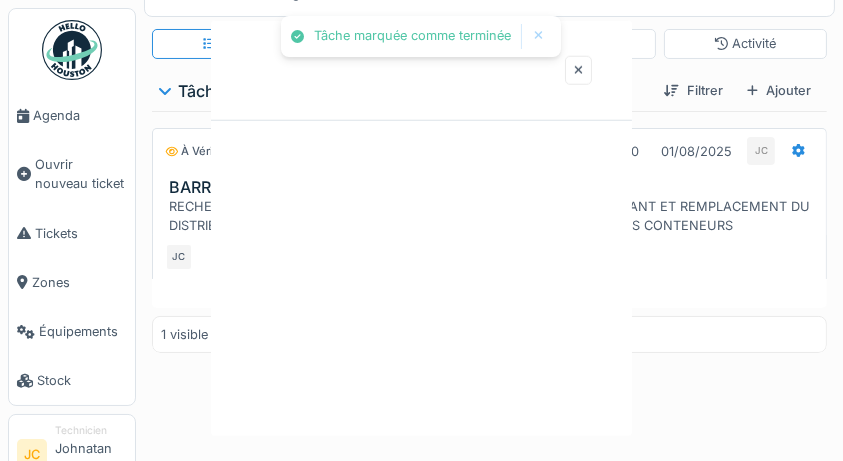 scroll, scrollTop: 214, scrollLeft: 0, axis: vertical 